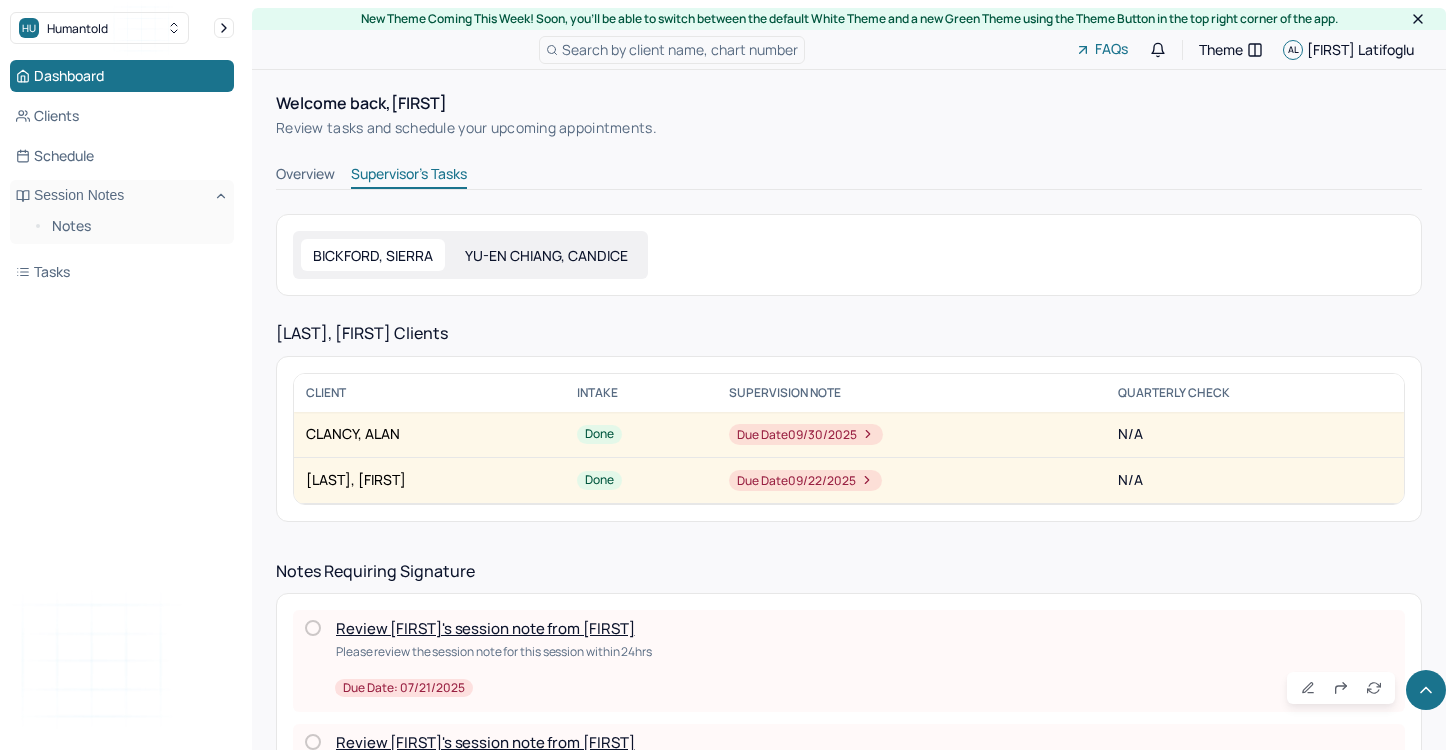 scroll, scrollTop: 1135, scrollLeft: 0, axis: vertical 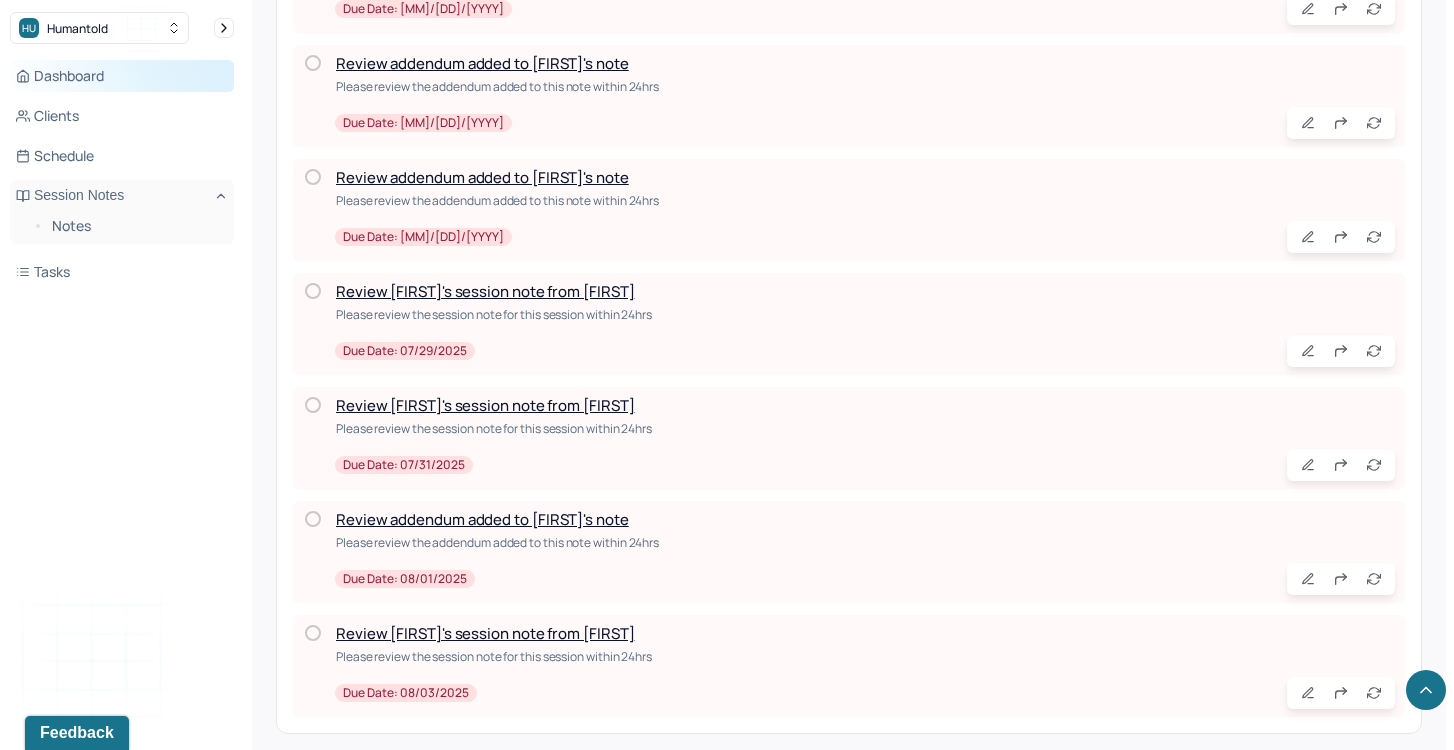 click on "Dashboard" at bounding box center [122, 76] 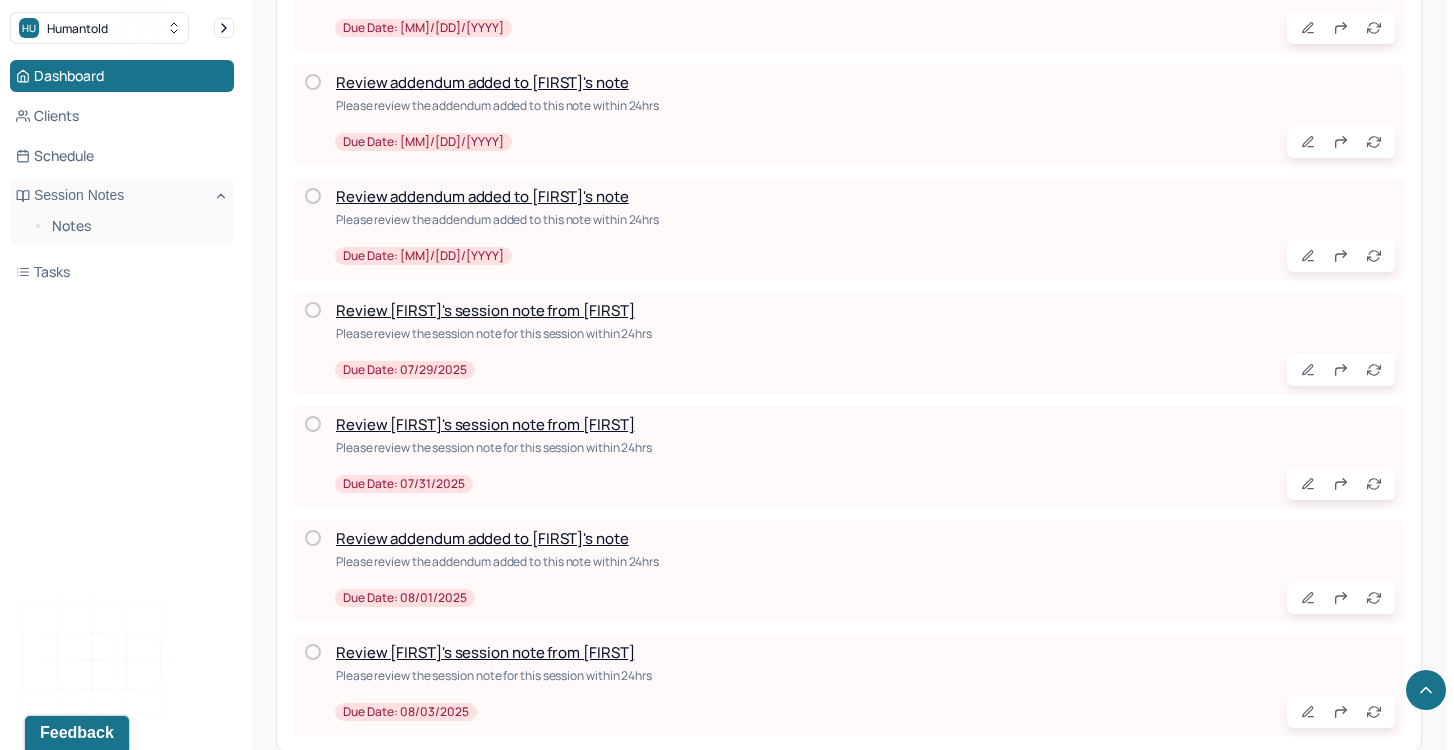 scroll, scrollTop: 1114, scrollLeft: 0, axis: vertical 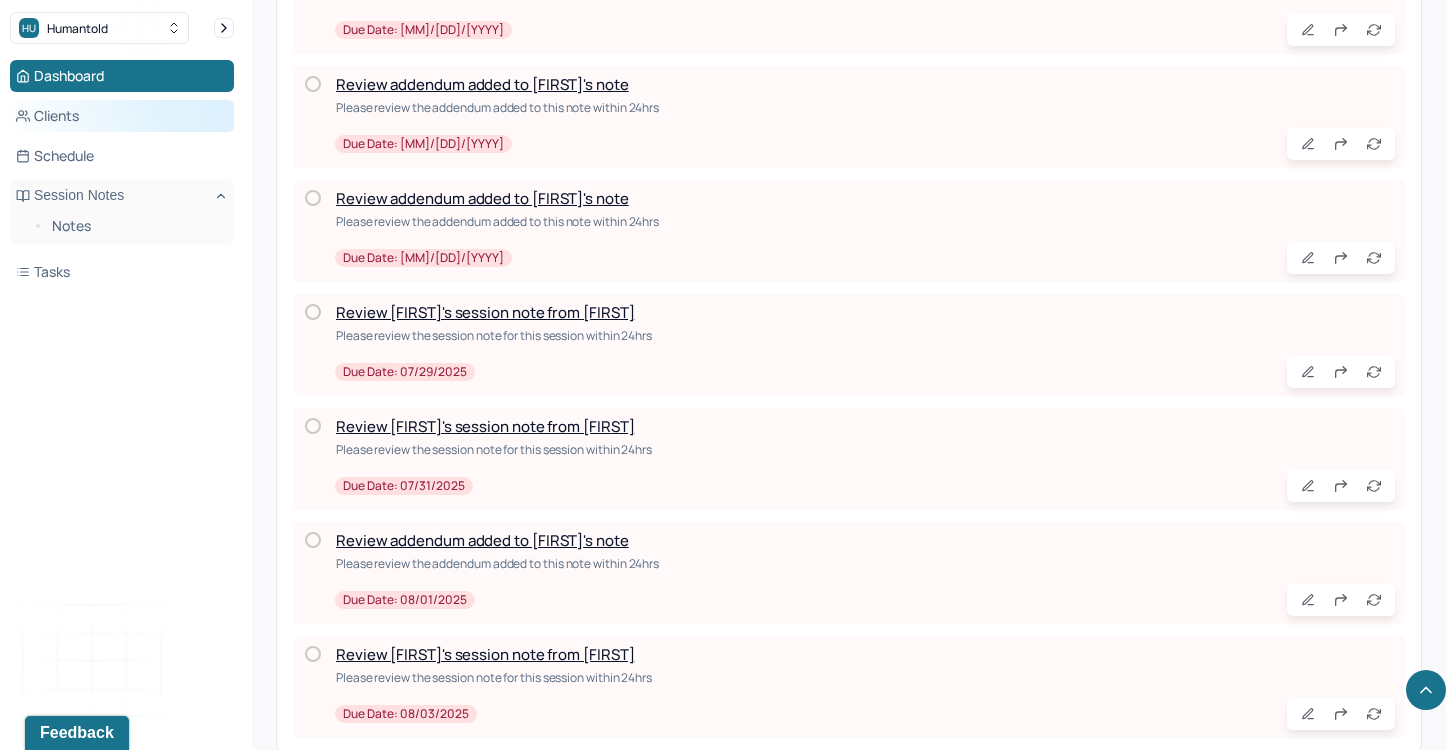 click on "Clients" at bounding box center [122, 116] 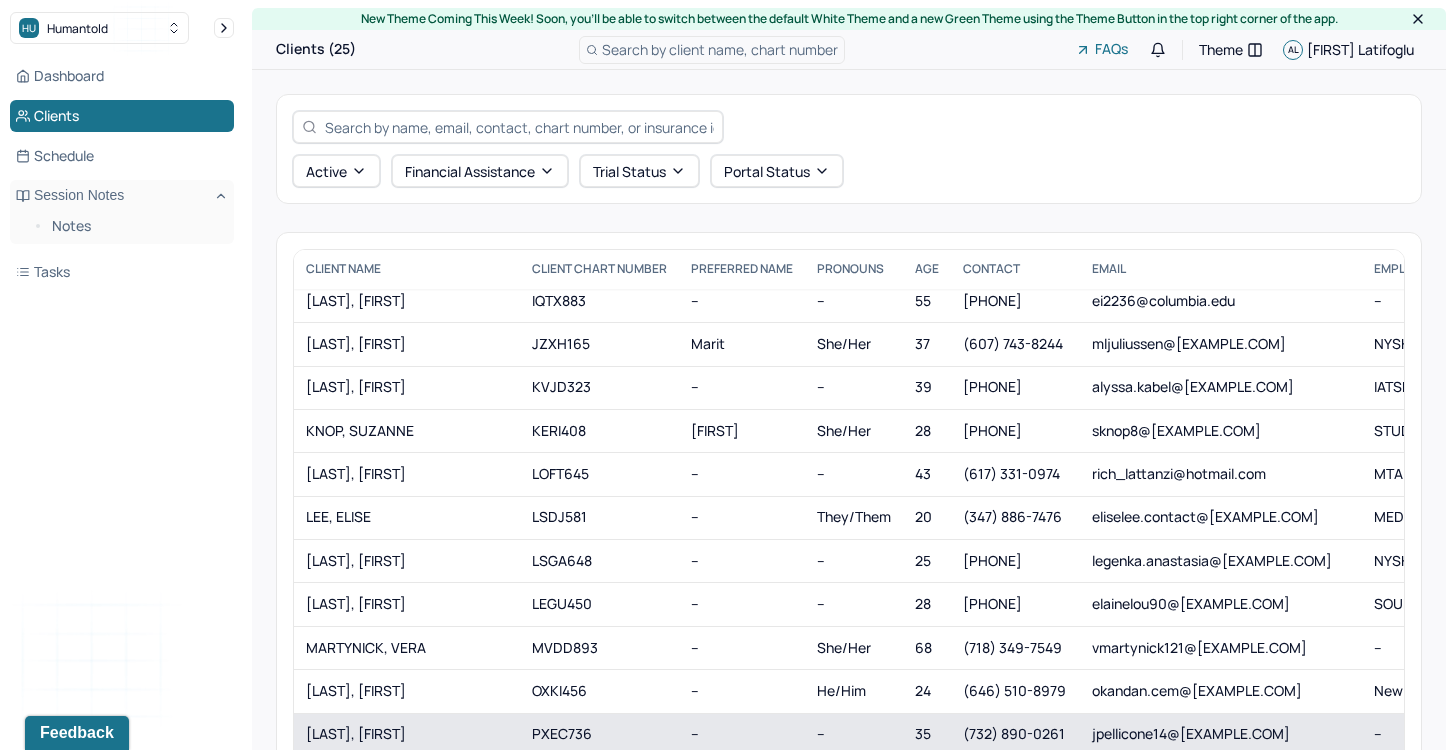 scroll, scrollTop: 581, scrollLeft: 0, axis: vertical 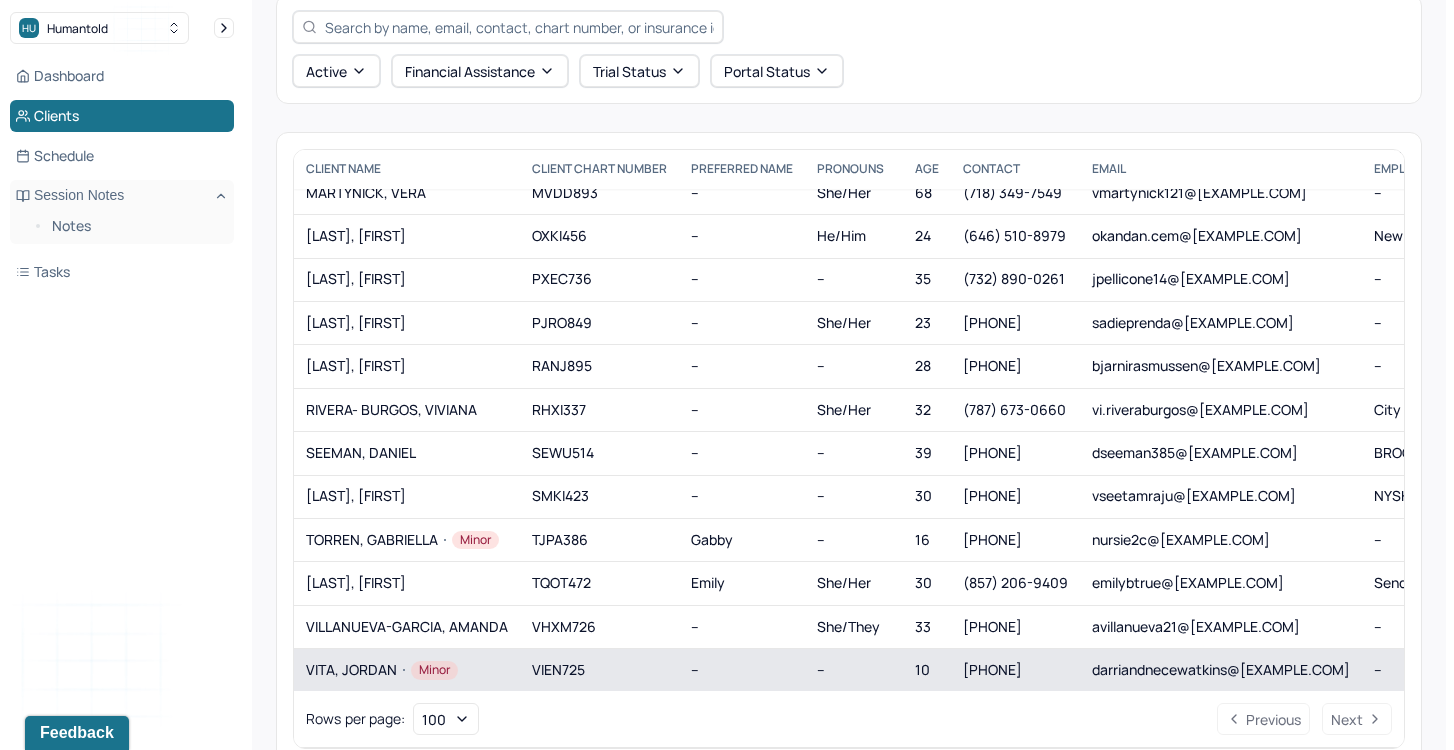 click on "VITA, JORDAN Minor" at bounding box center [407, 670] 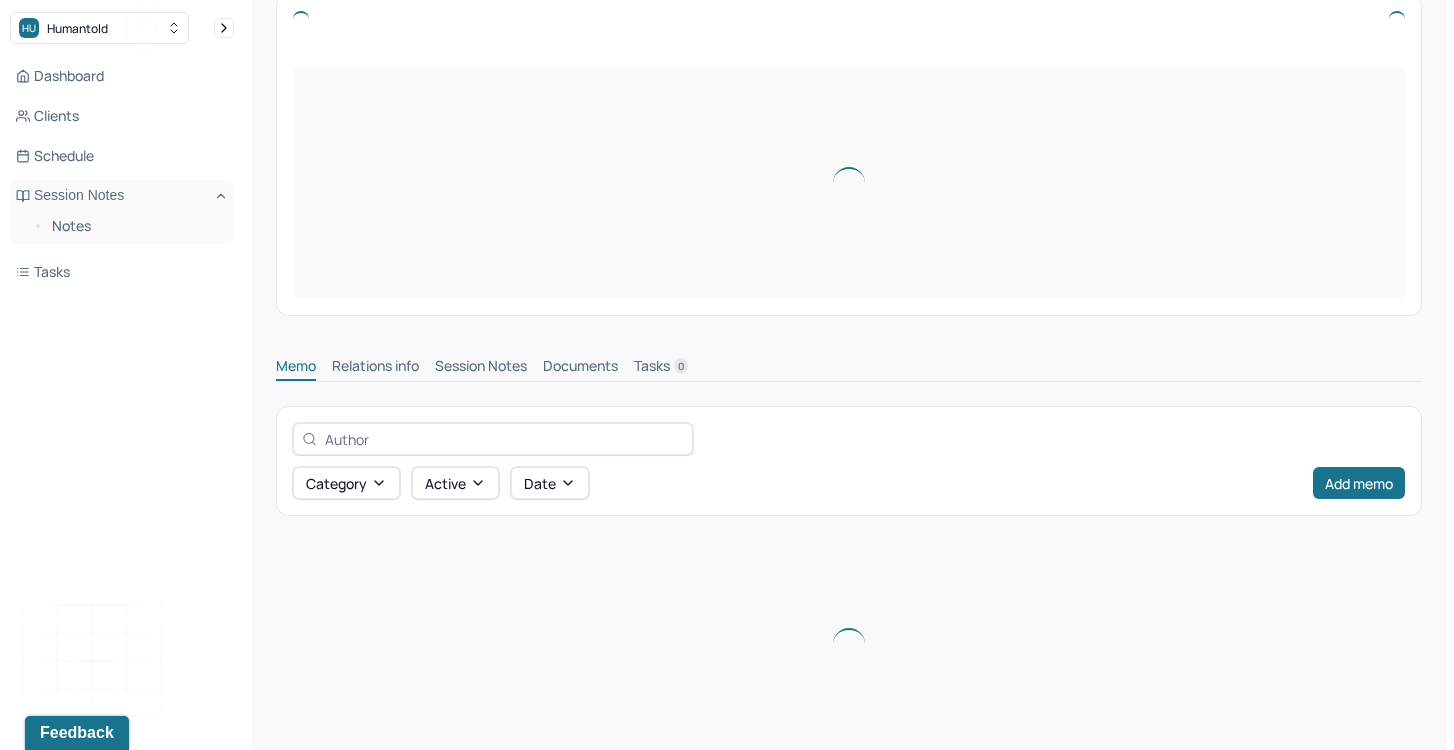 scroll, scrollTop: 0, scrollLeft: 0, axis: both 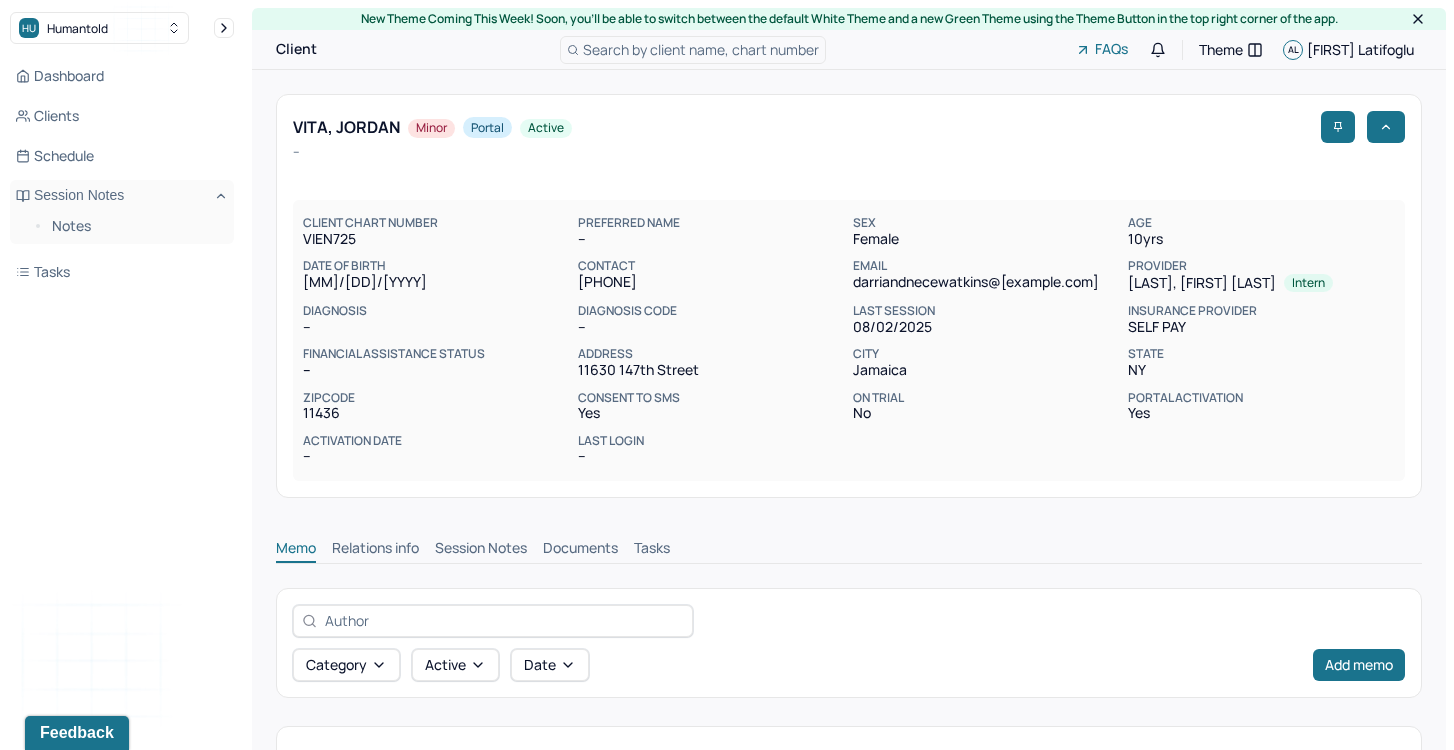 click on "Session Notes" at bounding box center (481, 550) 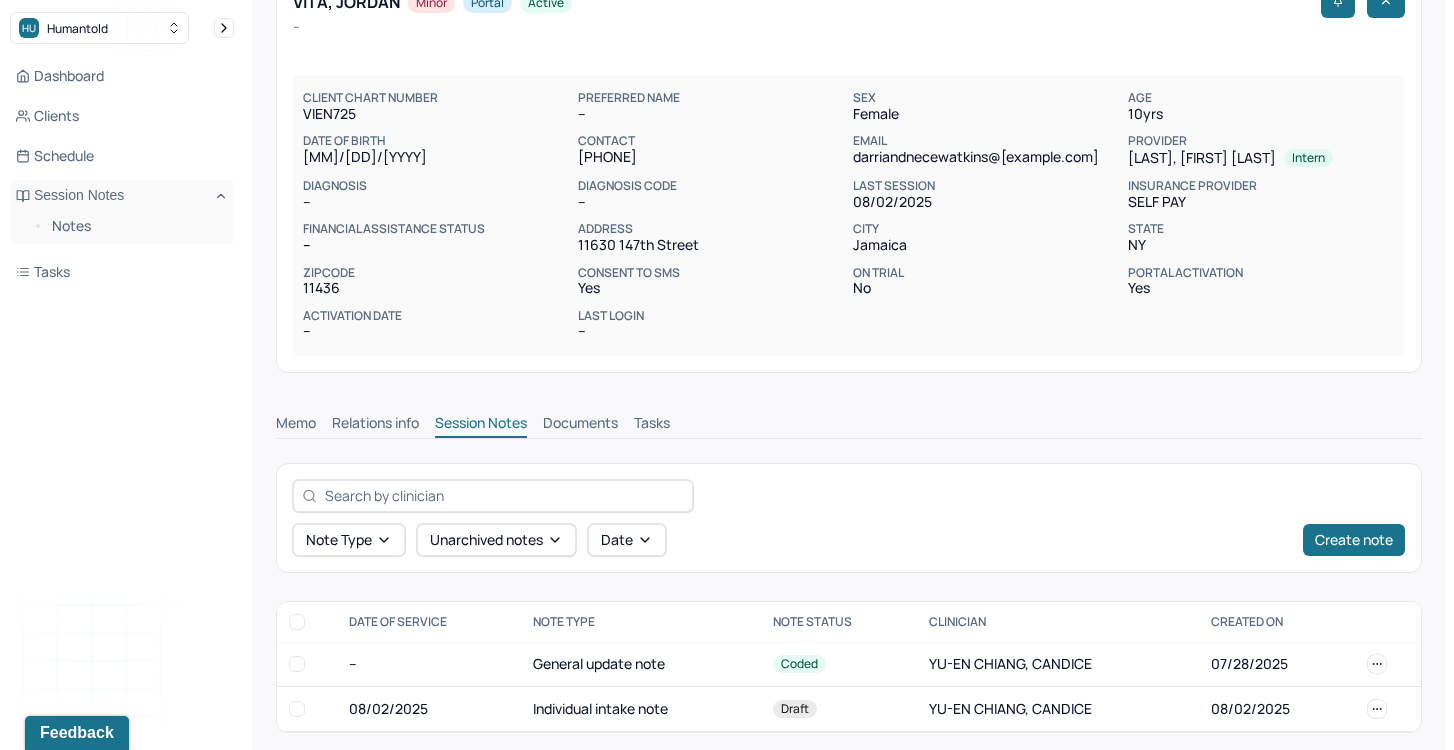 scroll, scrollTop: 137, scrollLeft: 0, axis: vertical 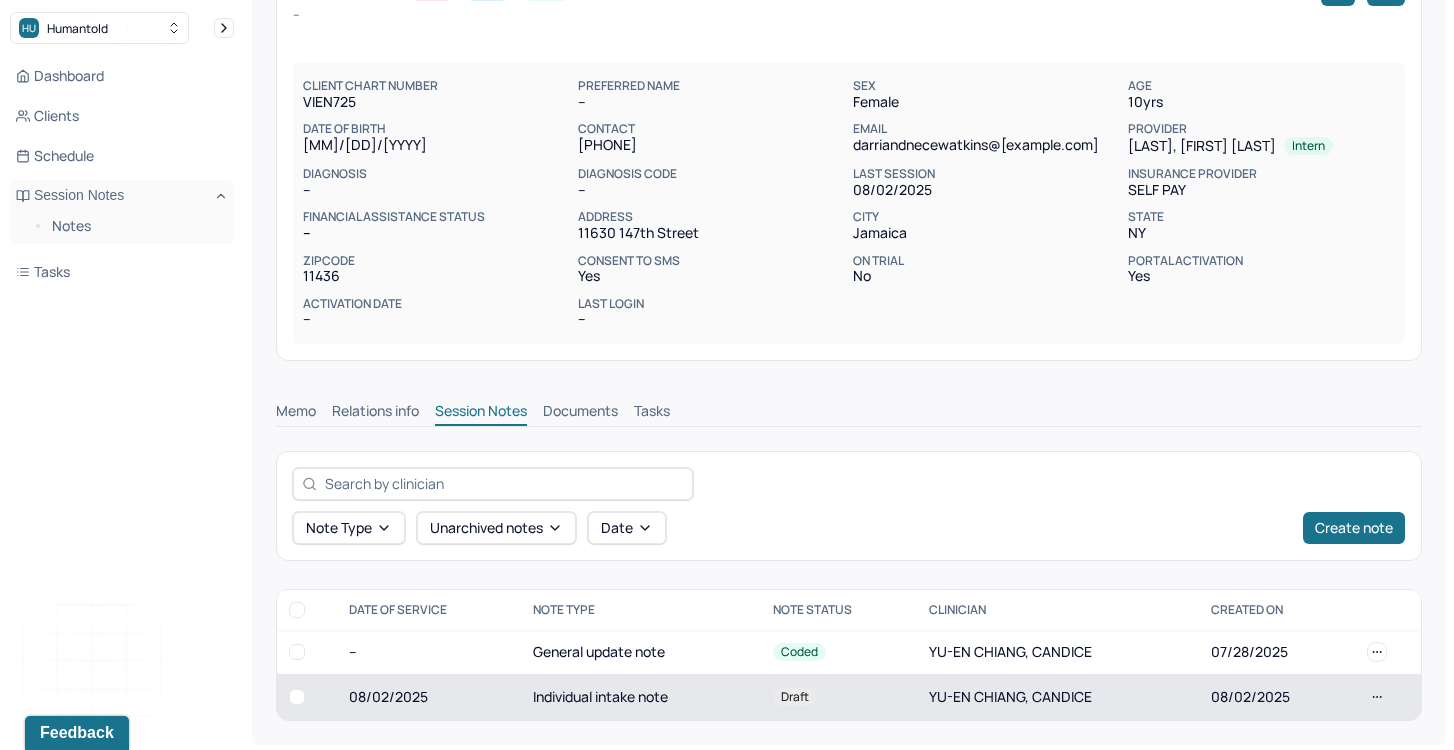 click on "Individual intake note" at bounding box center [641, 696] 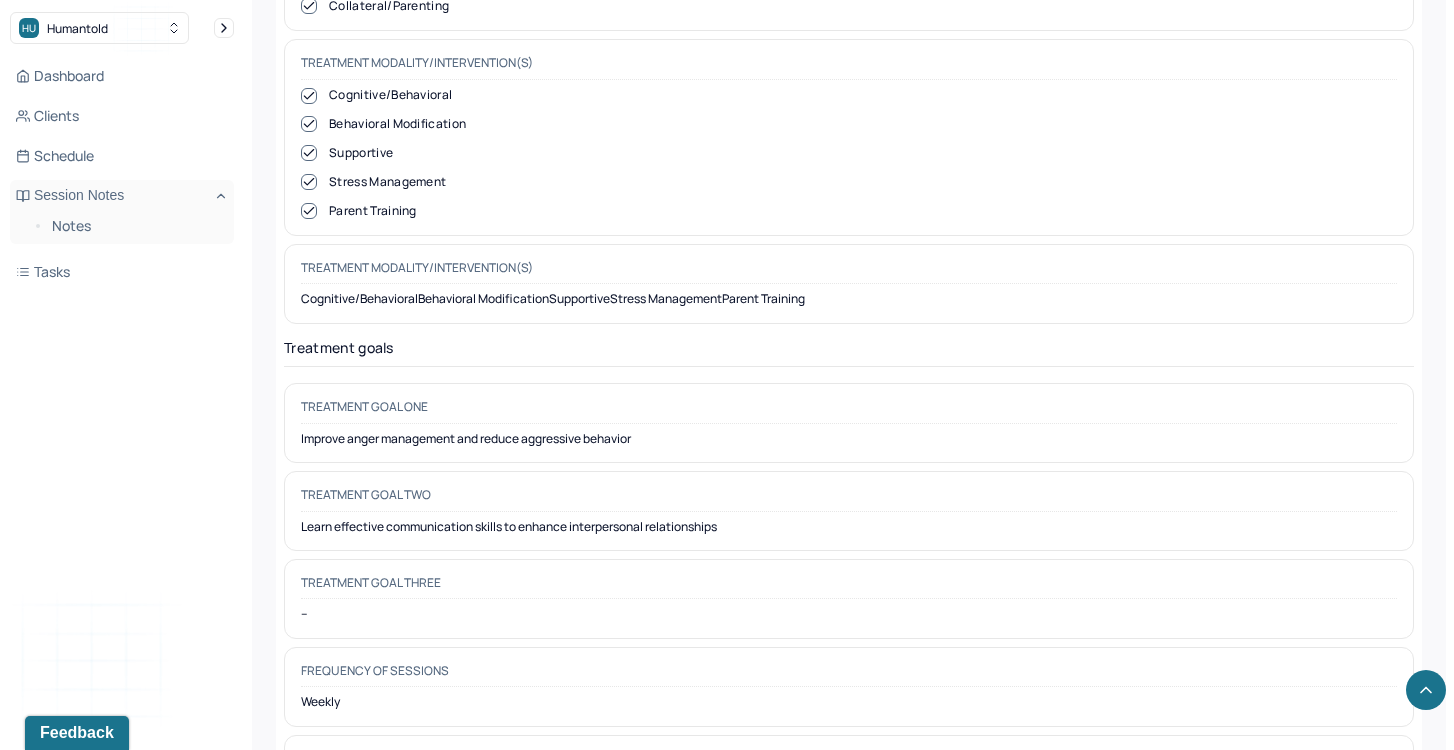 scroll, scrollTop: 9936, scrollLeft: 0, axis: vertical 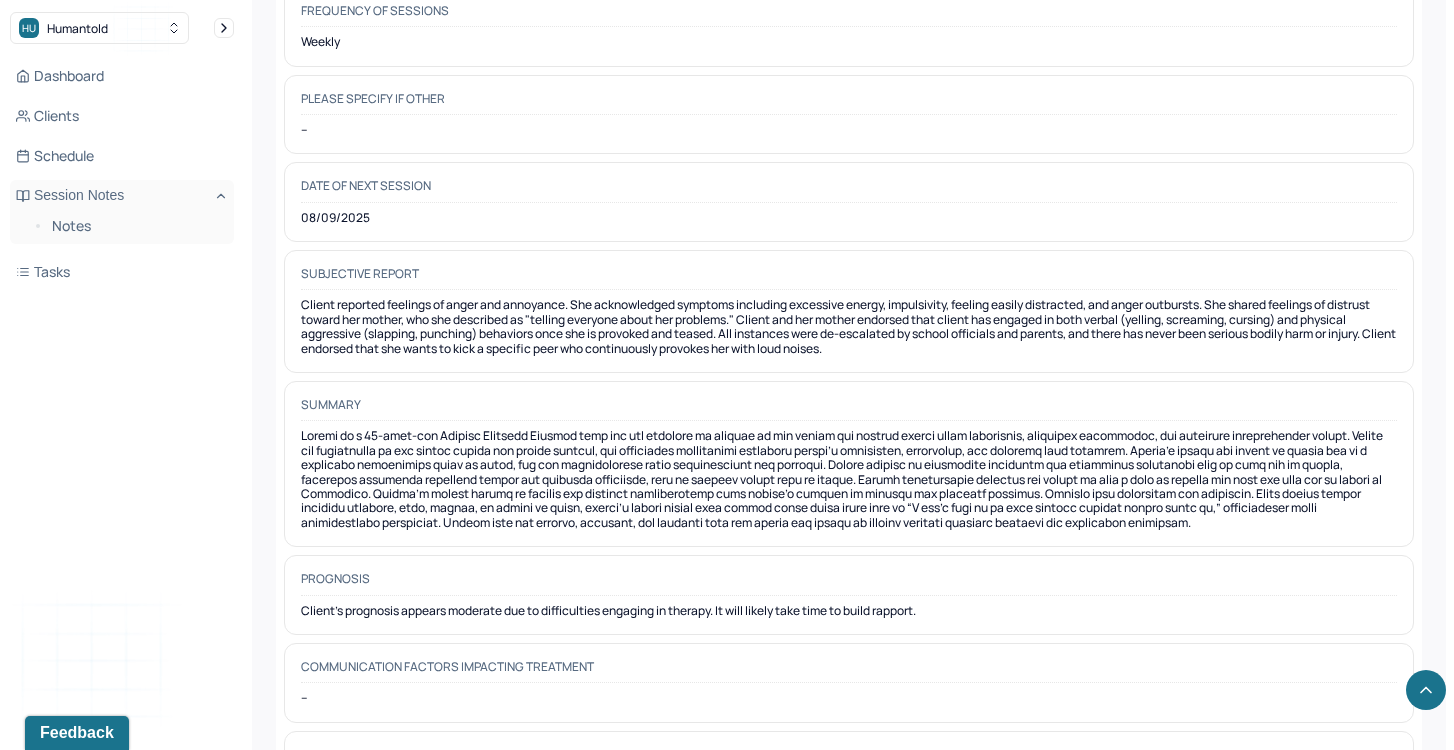 click at bounding box center (849, 479) 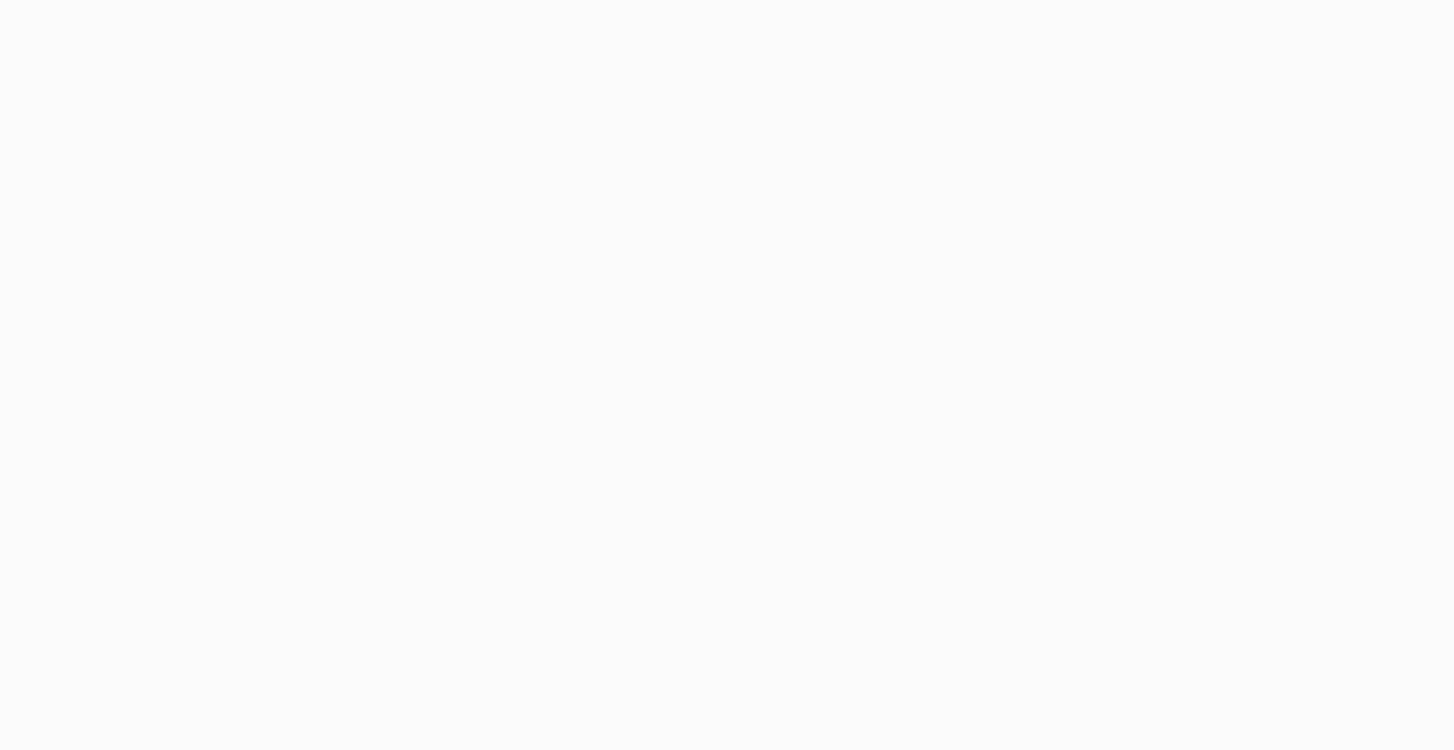 scroll, scrollTop: 0, scrollLeft: 0, axis: both 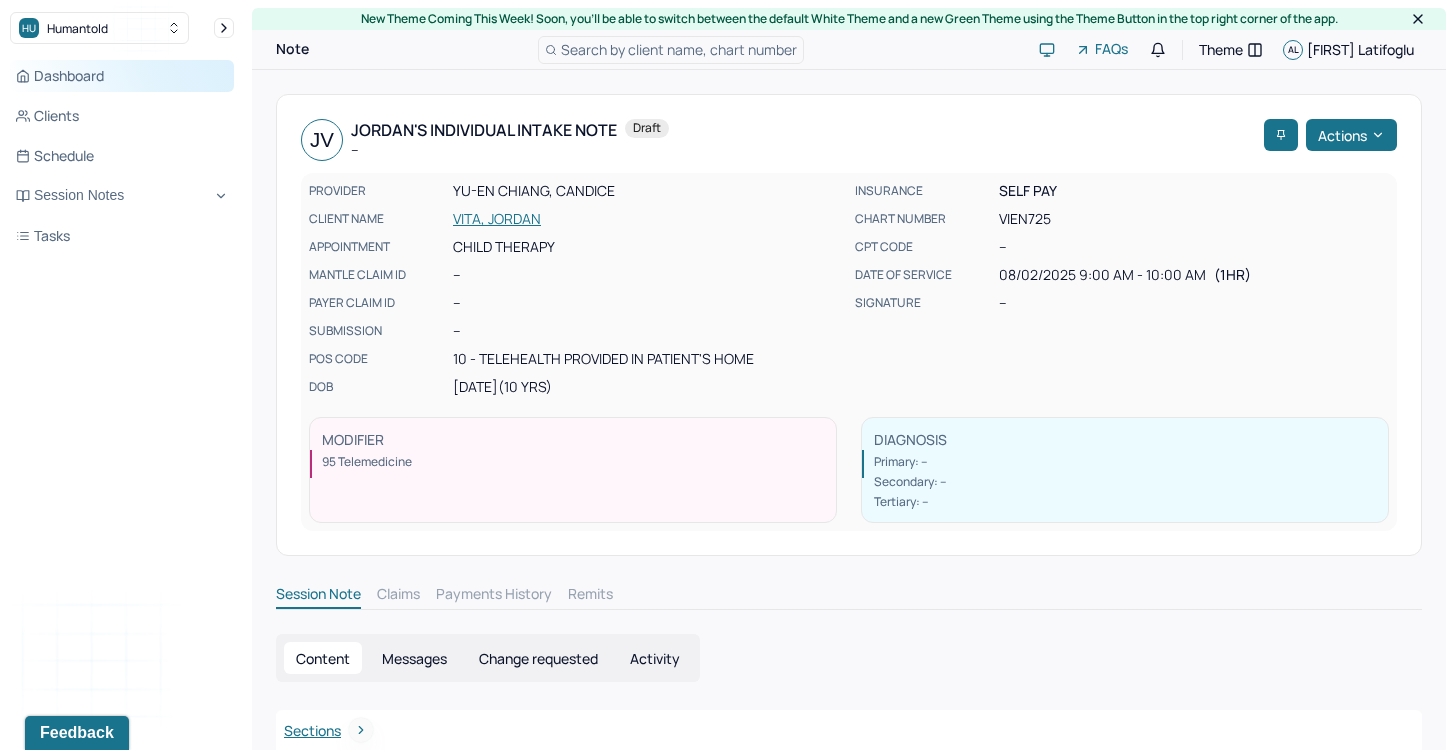 click on "Dashboard" at bounding box center [122, 76] 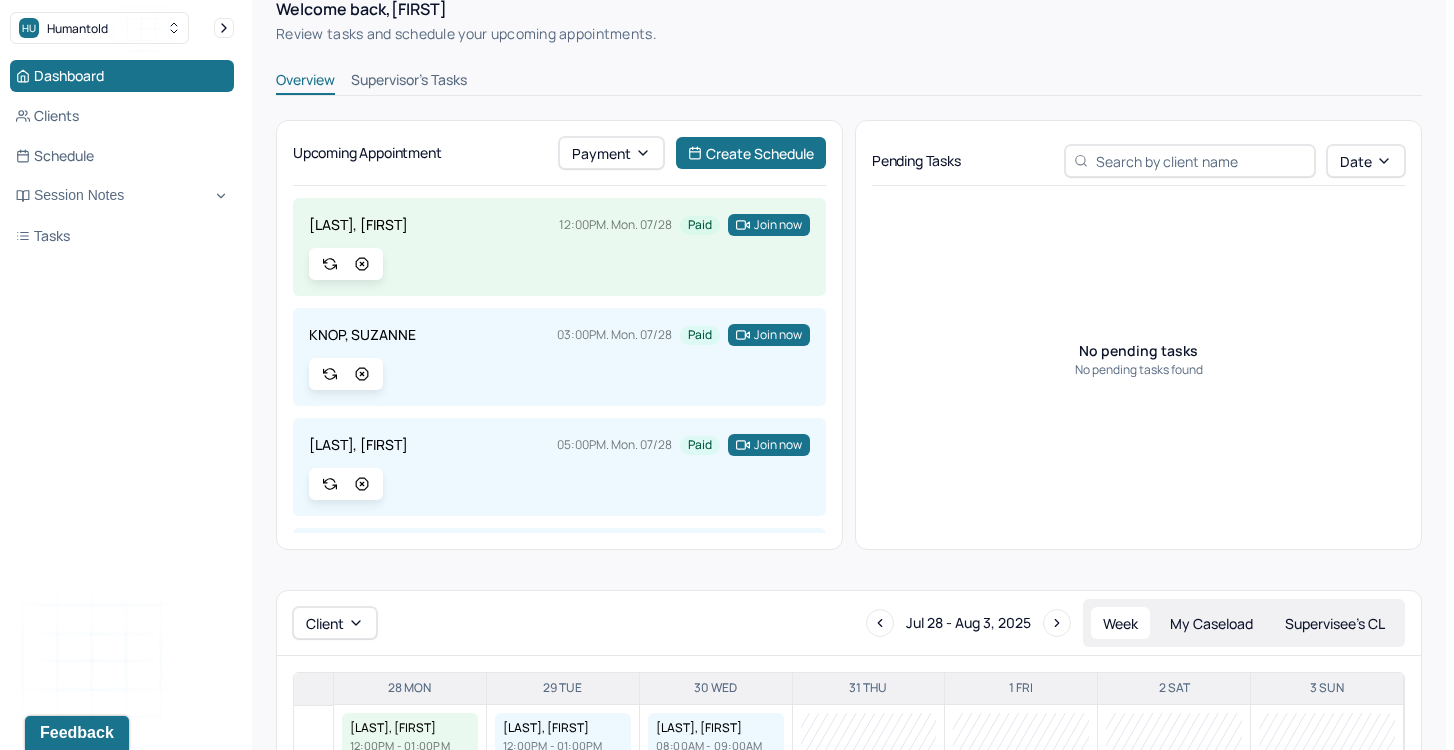 scroll, scrollTop: 97, scrollLeft: 0, axis: vertical 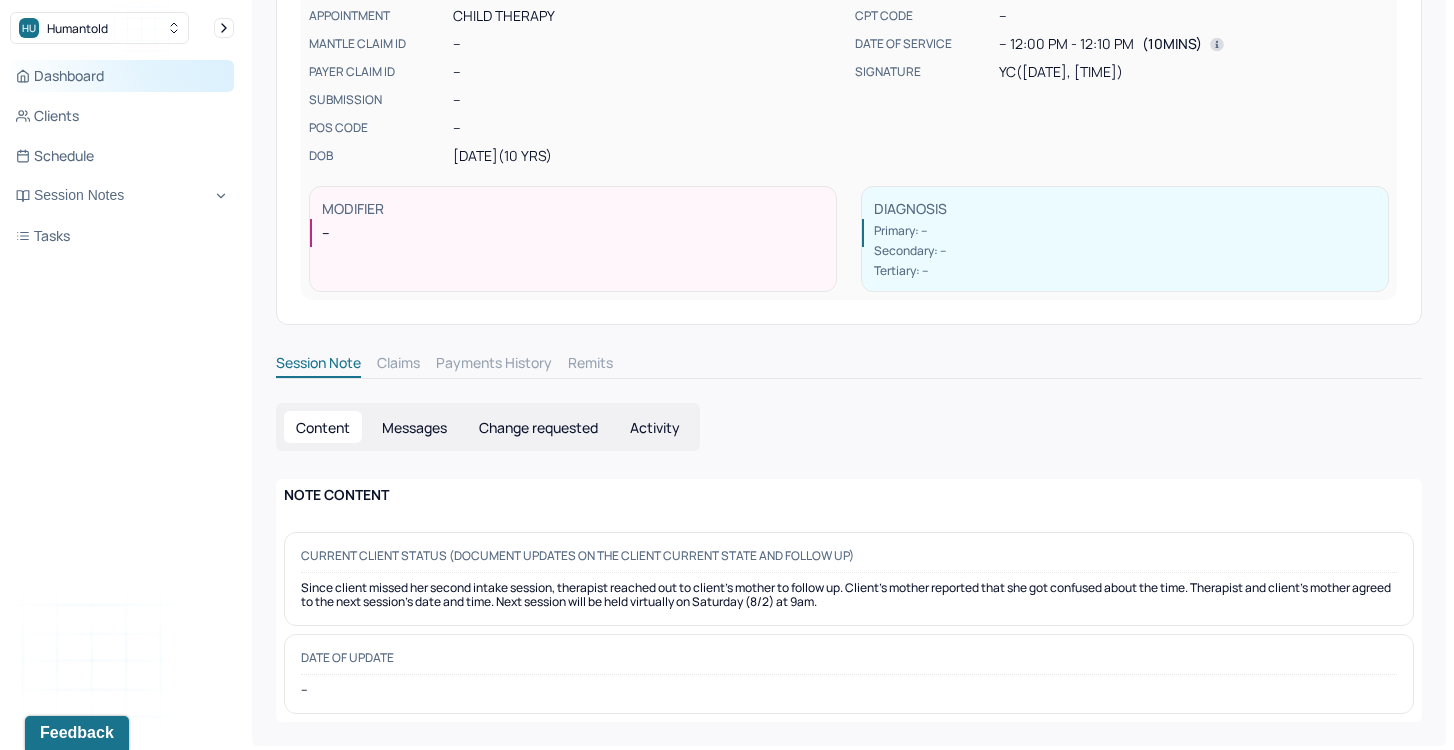 click on "Dashboard" at bounding box center [122, 76] 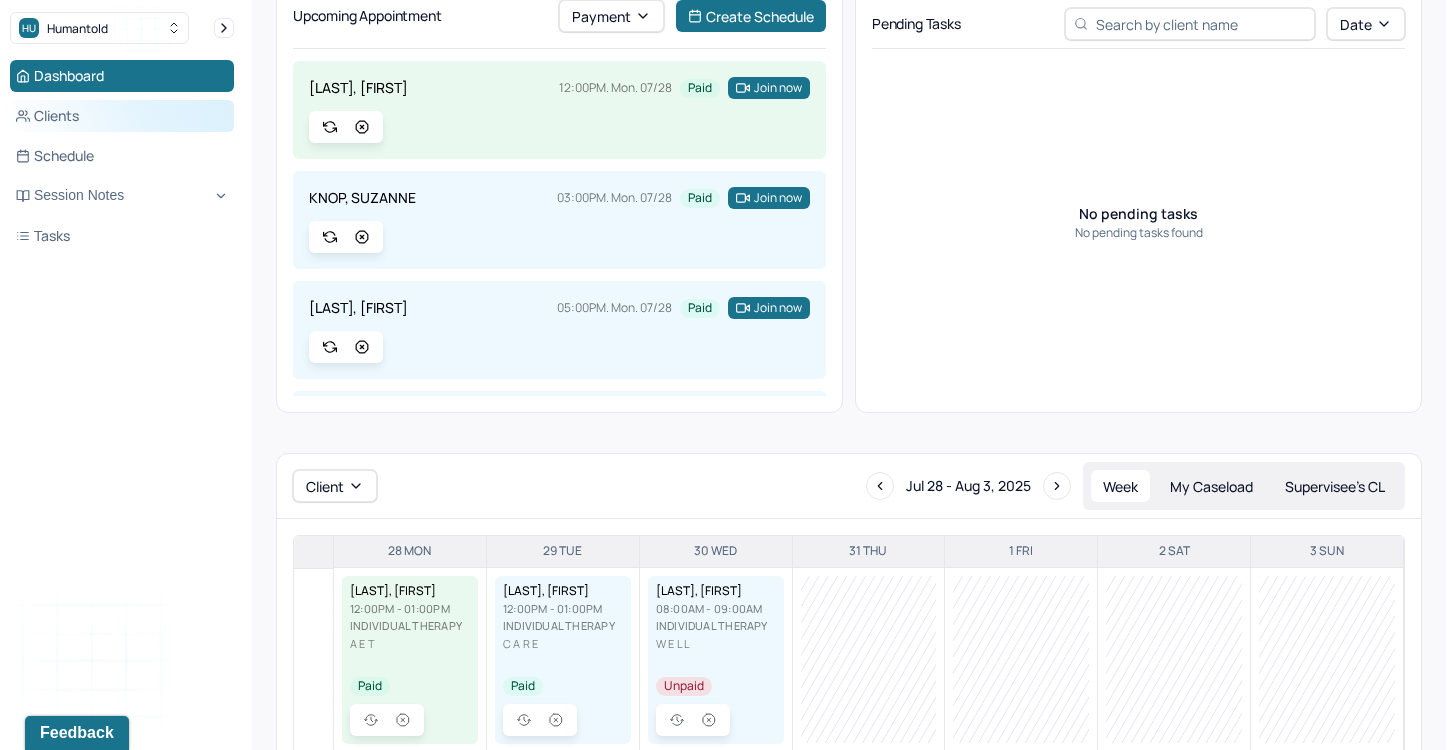 click on "Clients" at bounding box center [122, 116] 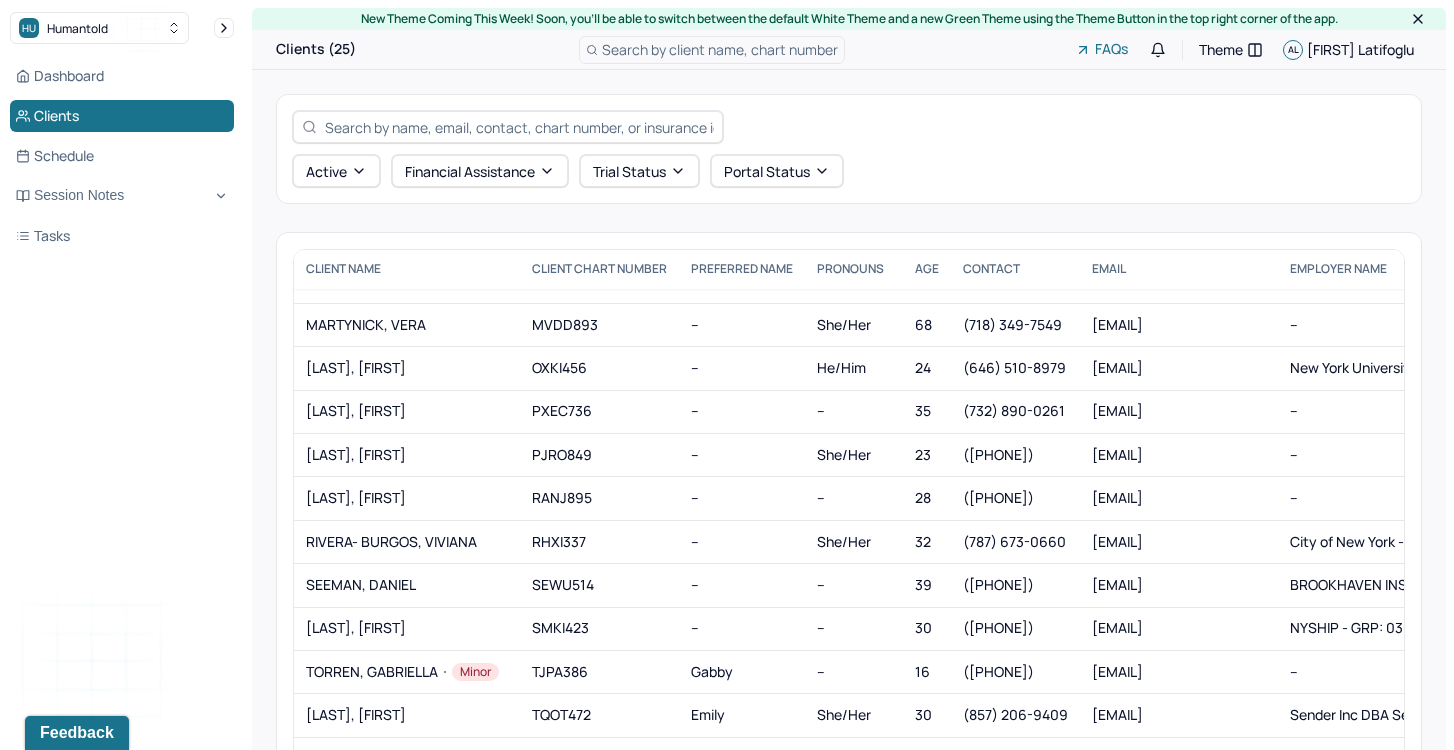 scroll, scrollTop: 581, scrollLeft: 0, axis: vertical 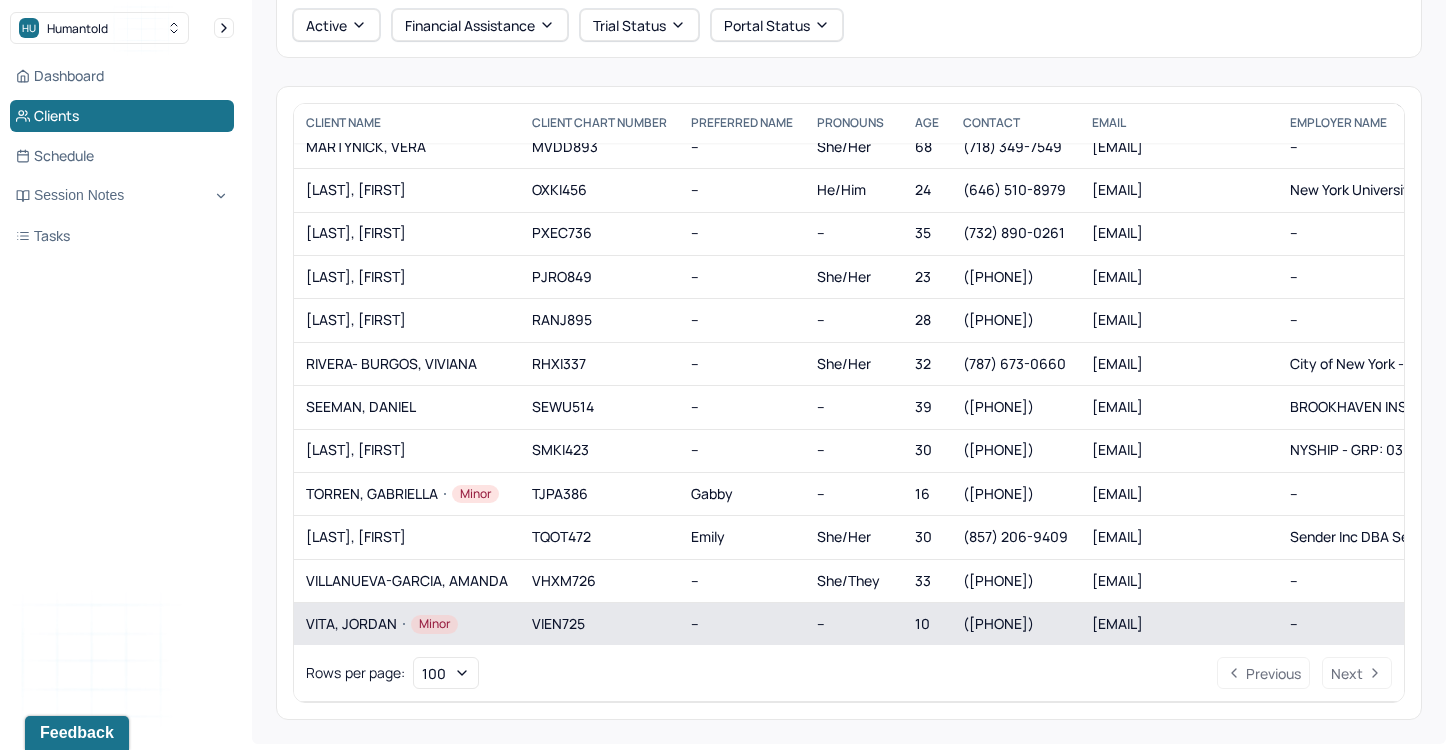 click on "Minor" at bounding box center [427, 624] 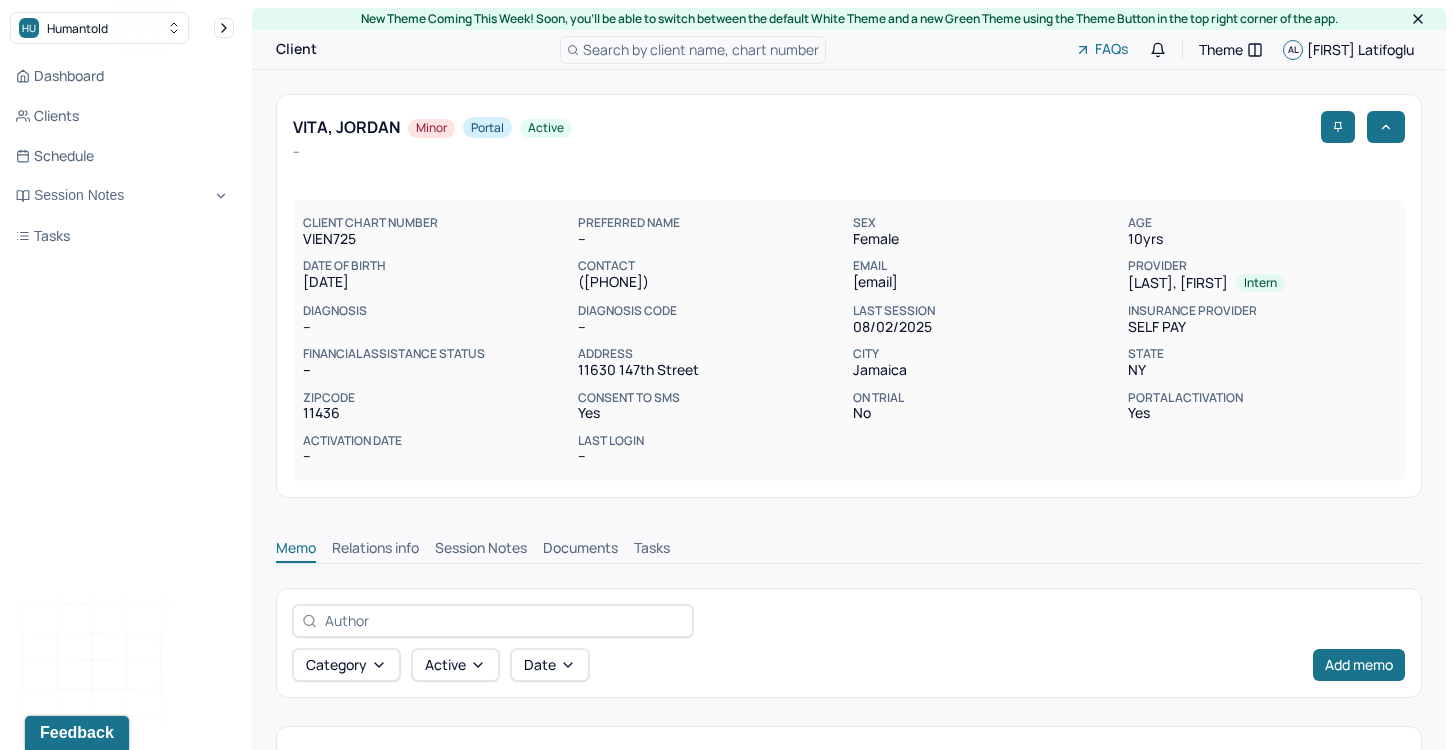 click on "Session Notes" at bounding box center [481, 550] 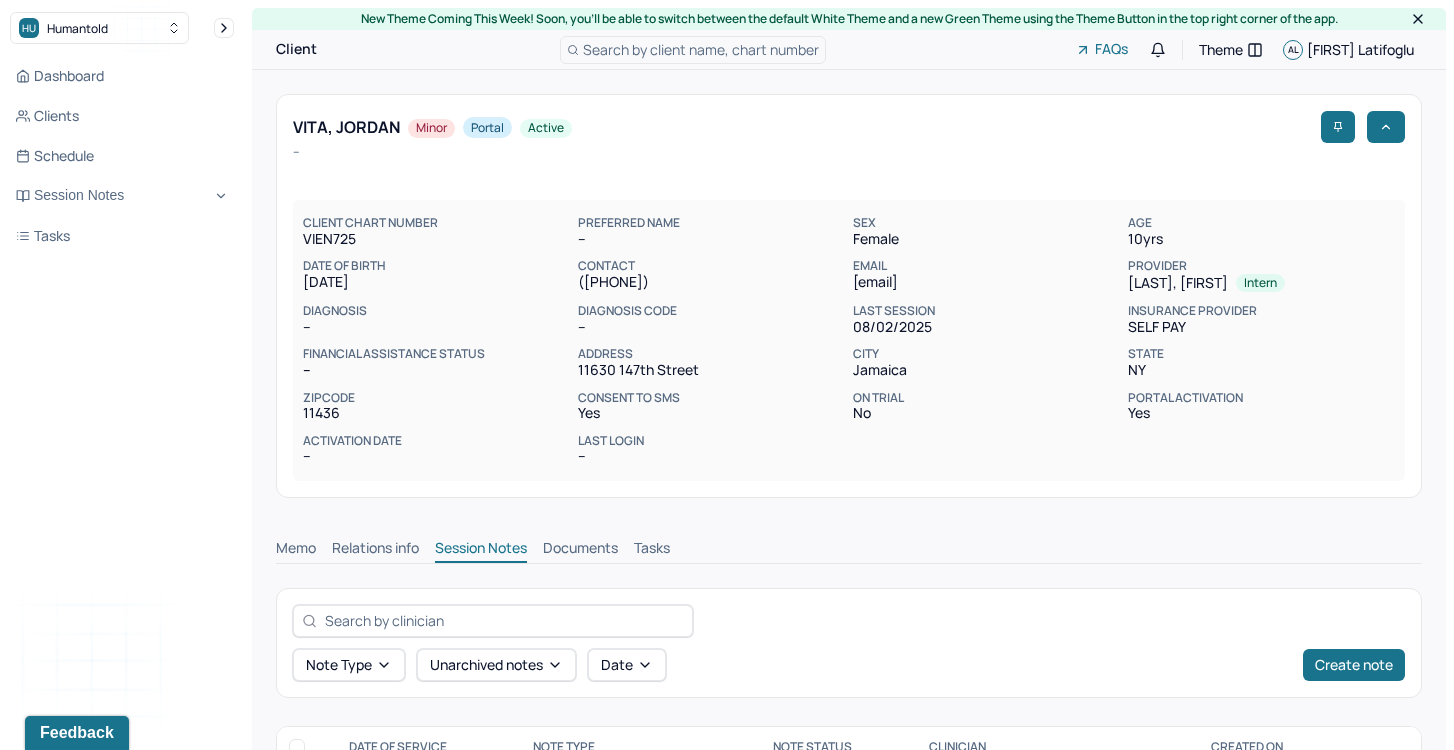 scroll, scrollTop: 137, scrollLeft: 0, axis: vertical 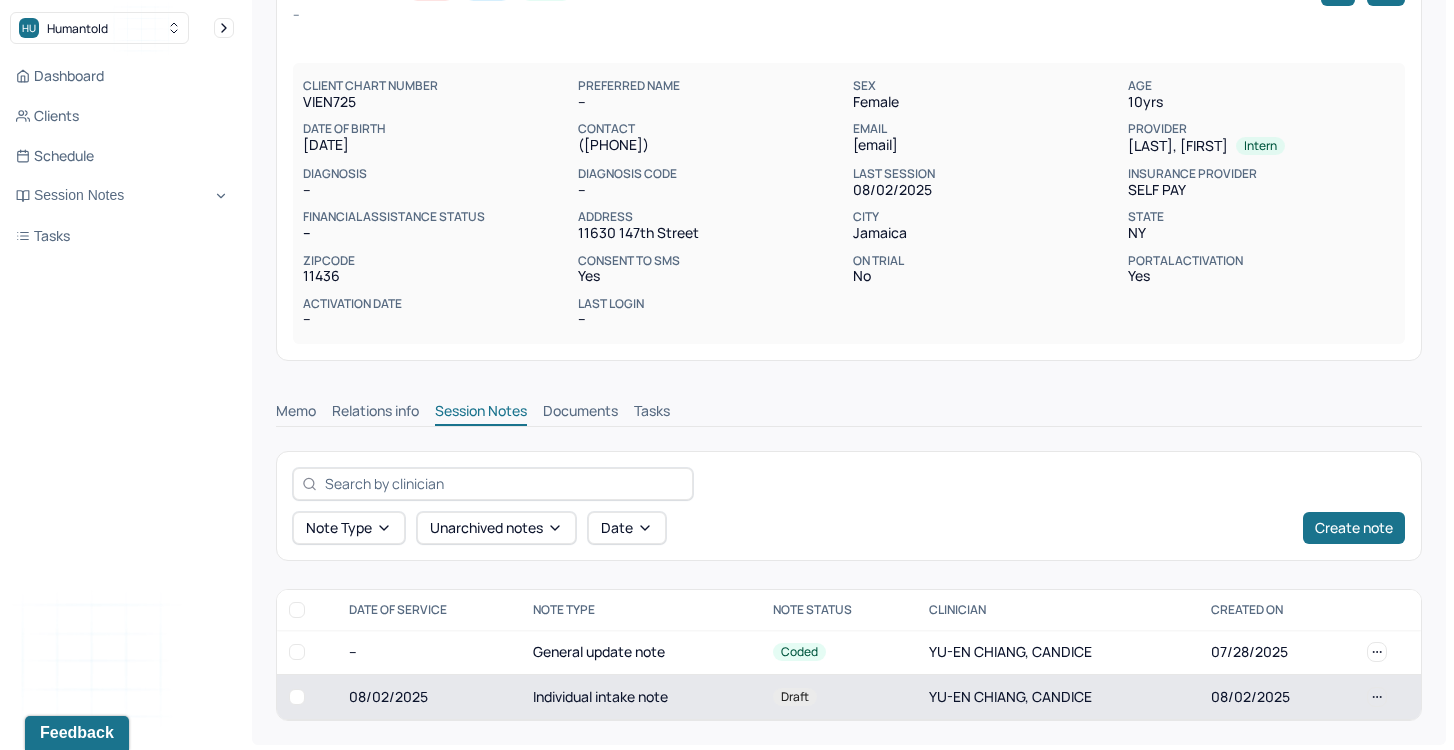 click on "Individual intake note" at bounding box center [641, 696] 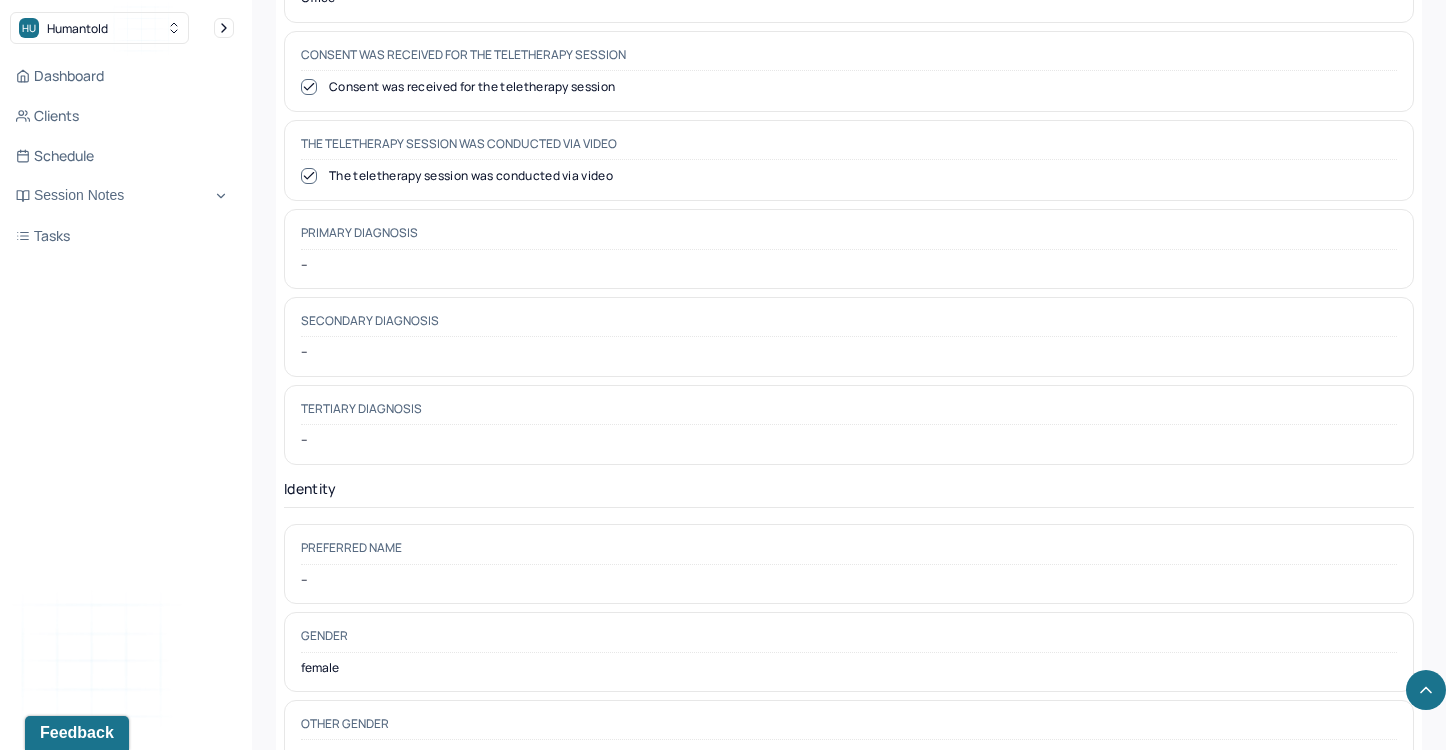 scroll, scrollTop: 1020, scrollLeft: 0, axis: vertical 